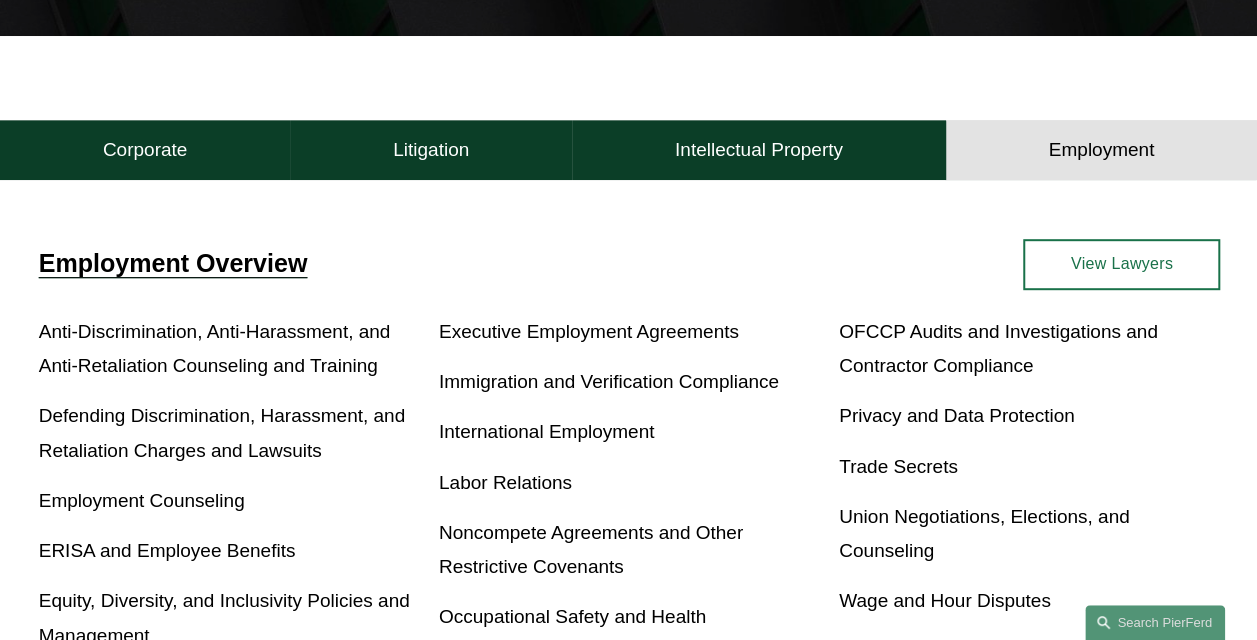 scroll, scrollTop: 459, scrollLeft: 0, axis: vertical 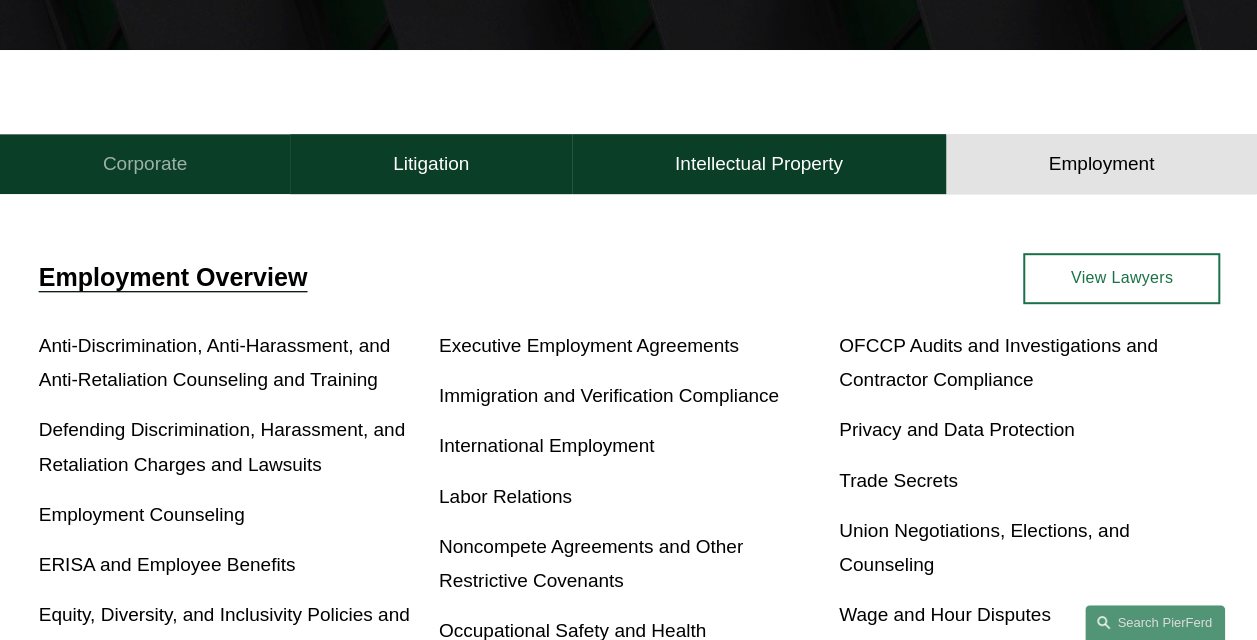 click on "Corporate" at bounding box center (145, 164) 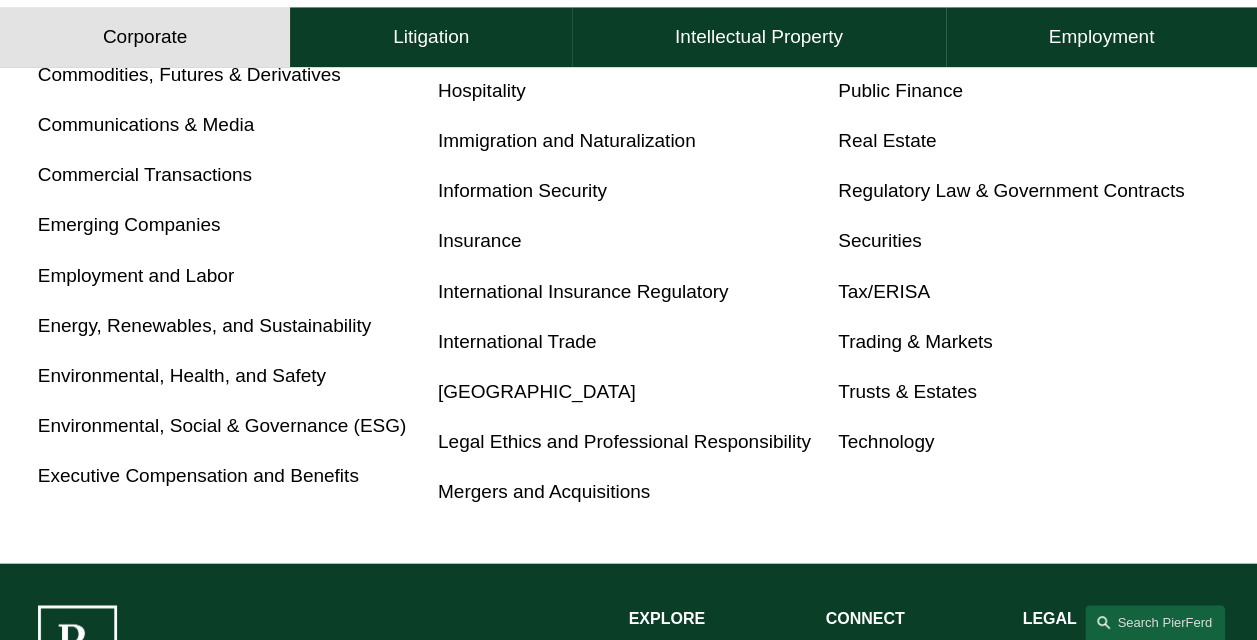 scroll, scrollTop: 1159, scrollLeft: 0, axis: vertical 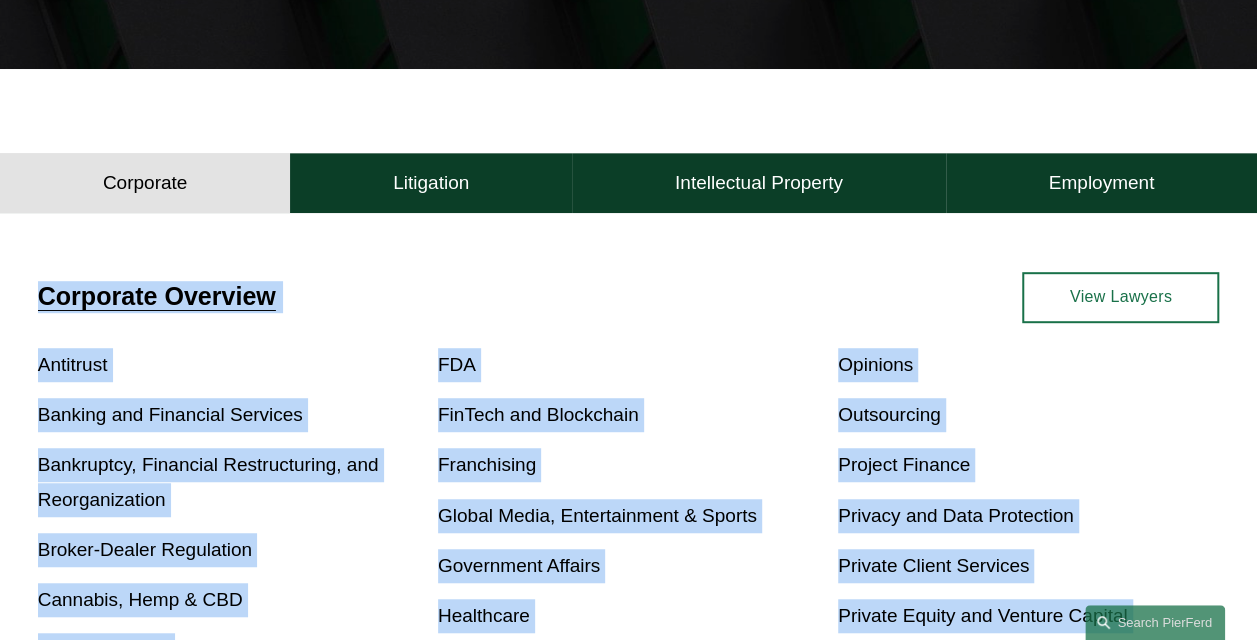 drag, startPoint x: 968, startPoint y: 424, endPoint x: 26, endPoint y: 295, distance: 950.79175 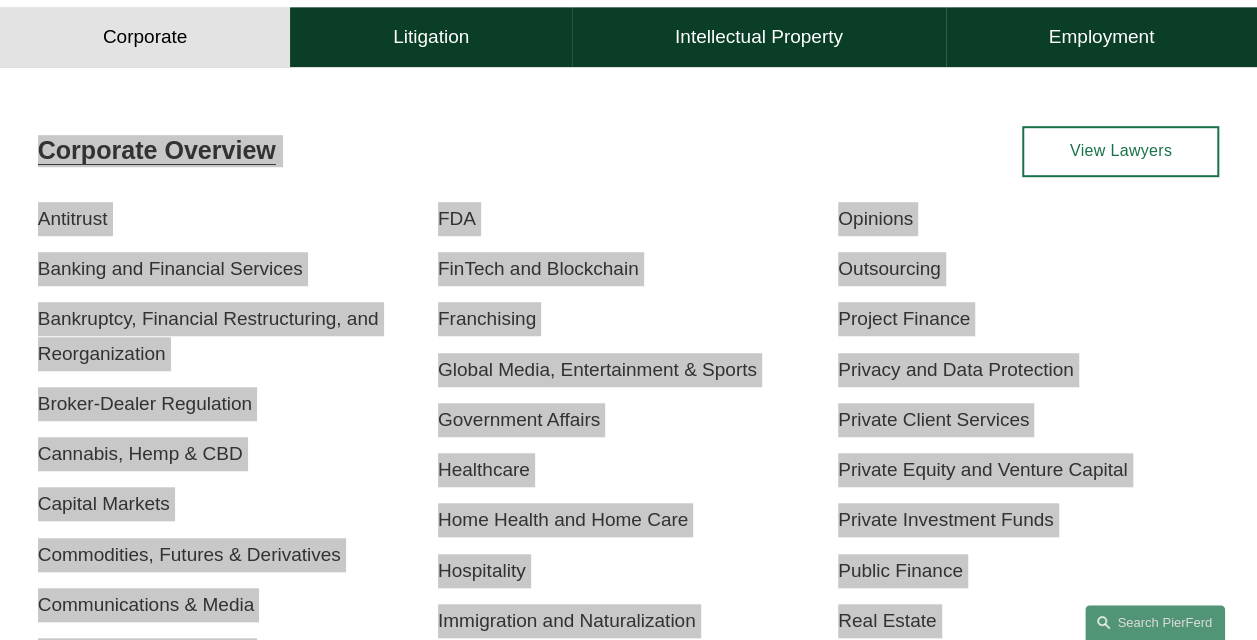 scroll, scrollTop: 600, scrollLeft: 0, axis: vertical 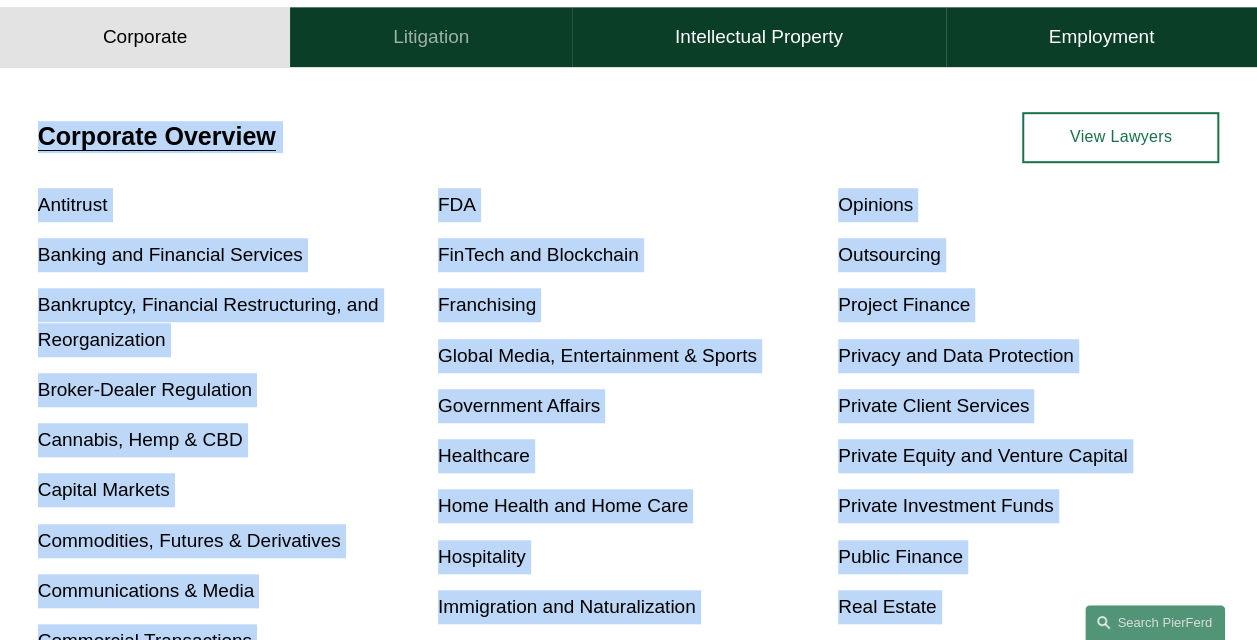click on "Litigation" at bounding box center [431, 38] 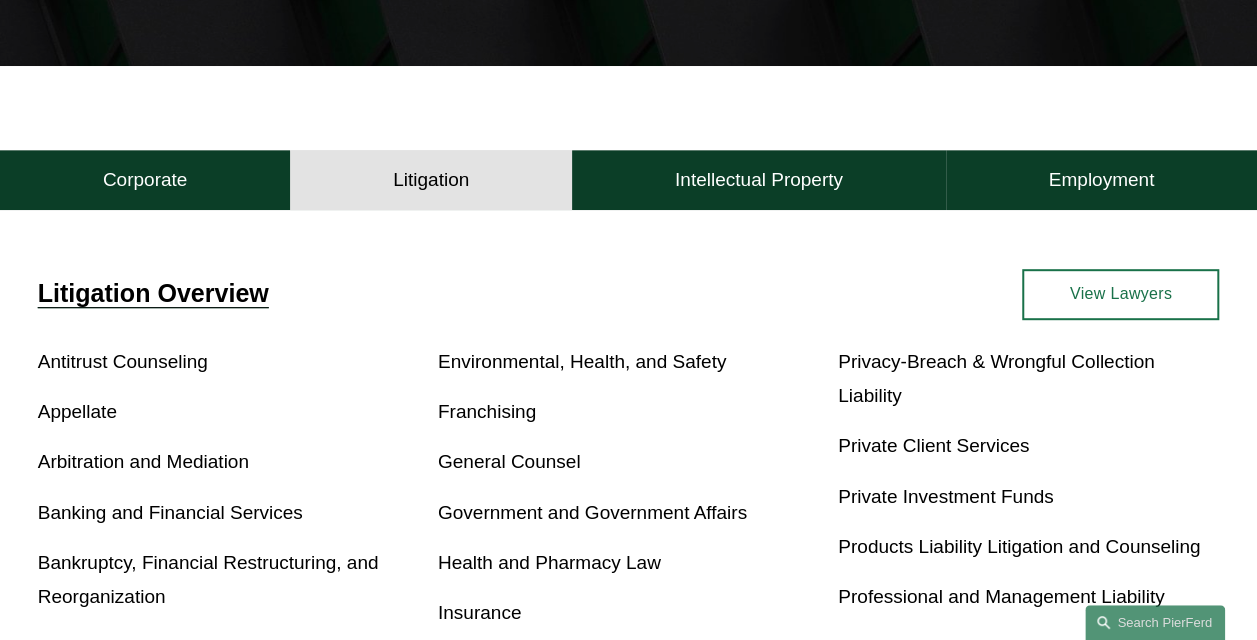 scroll, scrollTop: 440, scrollLeft: 0, axis: vertical 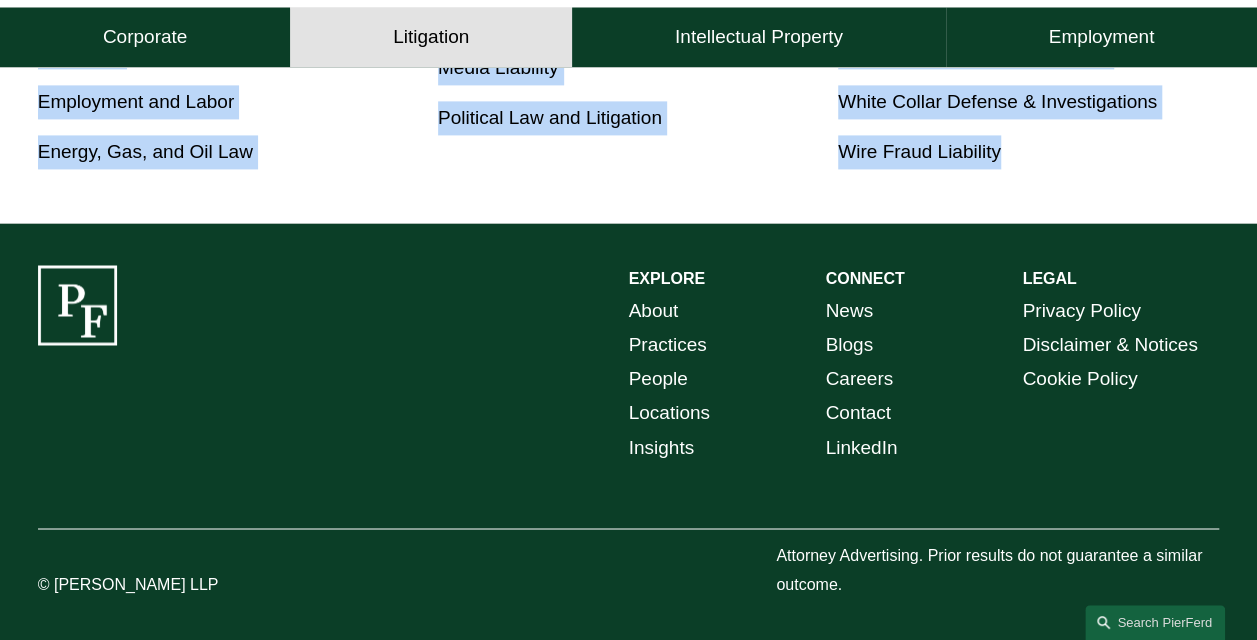 drag, startPoint x: 36, startPoint y: 281, endPoint x: 1011, endPoint y: 161, distance: 982.3569 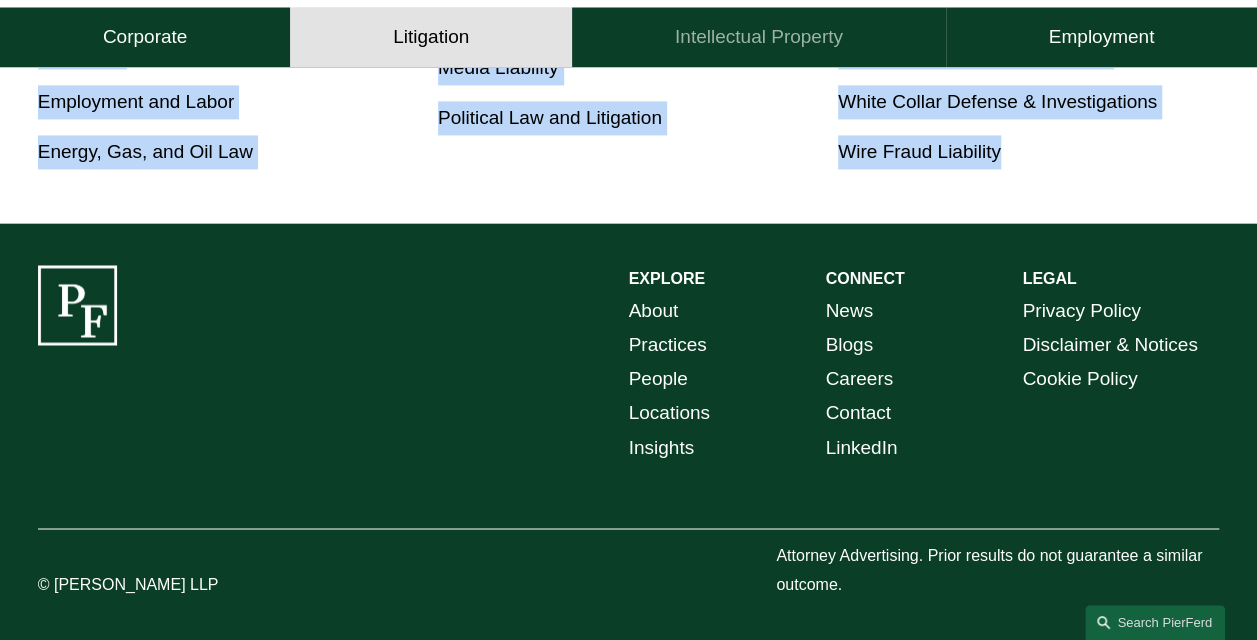 click on "Intellectual Property" at bounding box center (759, 38) 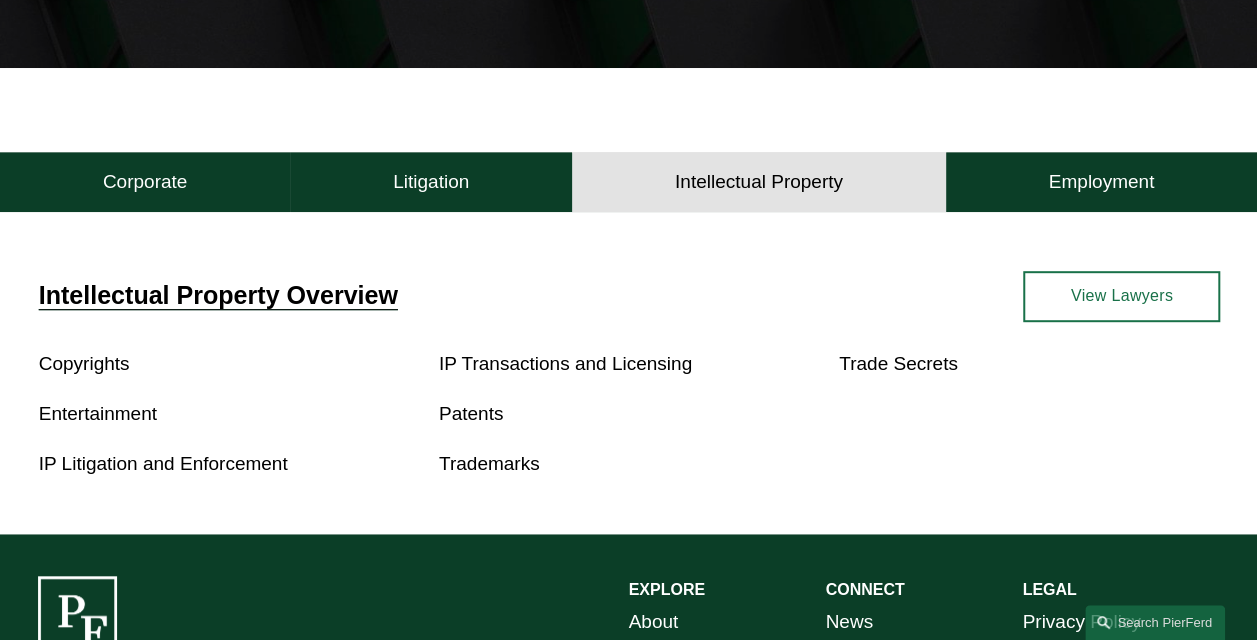 scroll, scrollTop: 440, scrollLeft: 0, axis: vertical 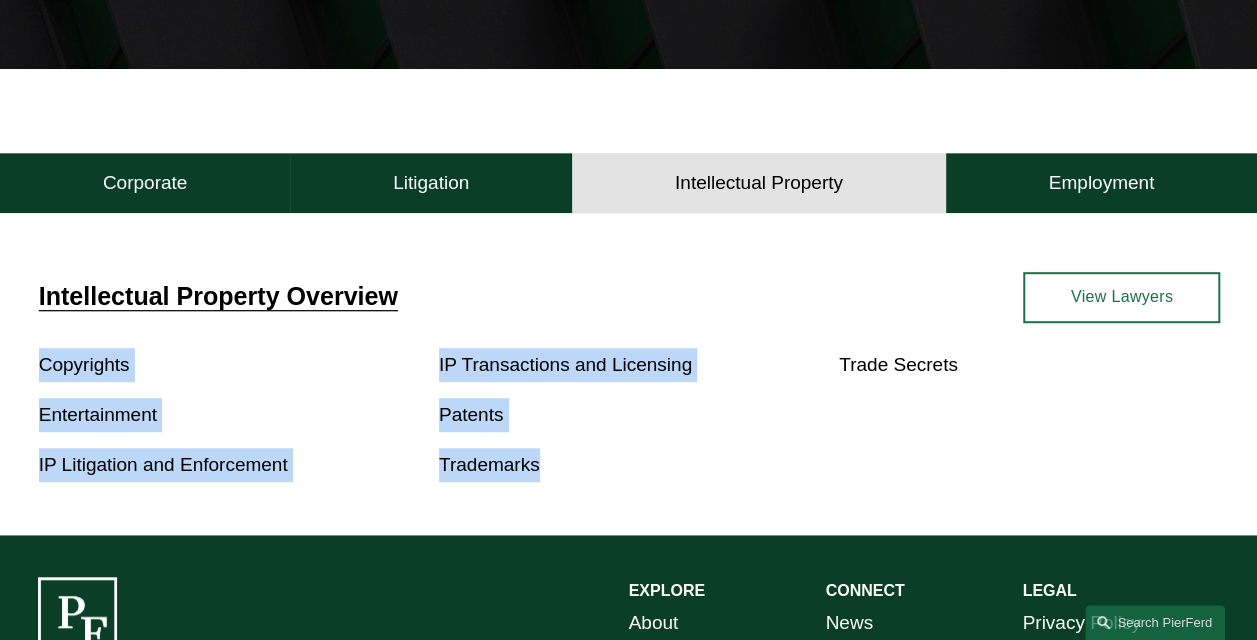 drag, startPoint x: 634, startPoint y: 488, endPoint x: 30, endPoint y: 370, distance: 615.4186 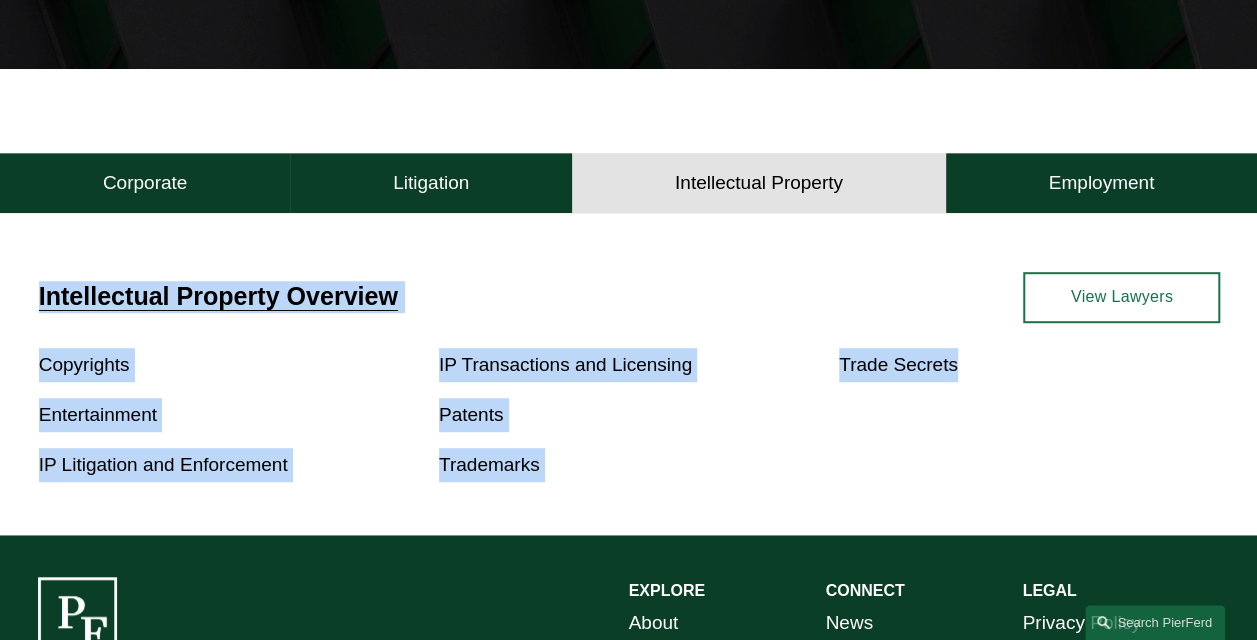 drag, startPoint x: 20, startPoint y: 291, endPoint x: 1011, endPoint y: 409, distance: 998.0005 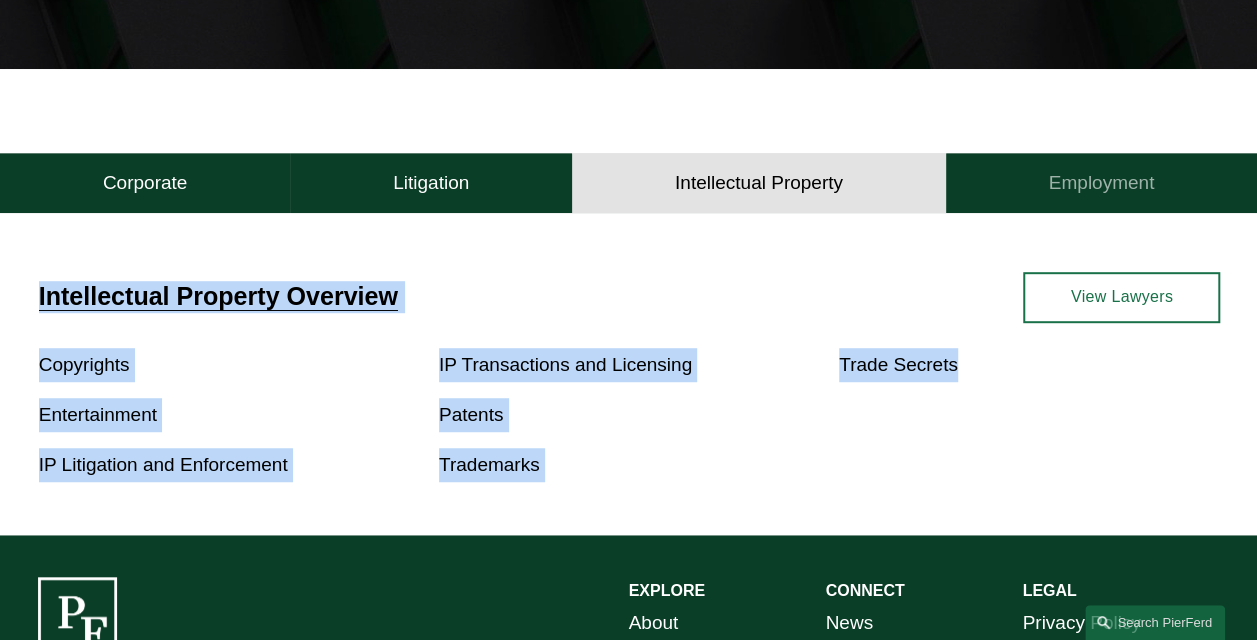 click on "Employment" at bounding box center [1102, 183] 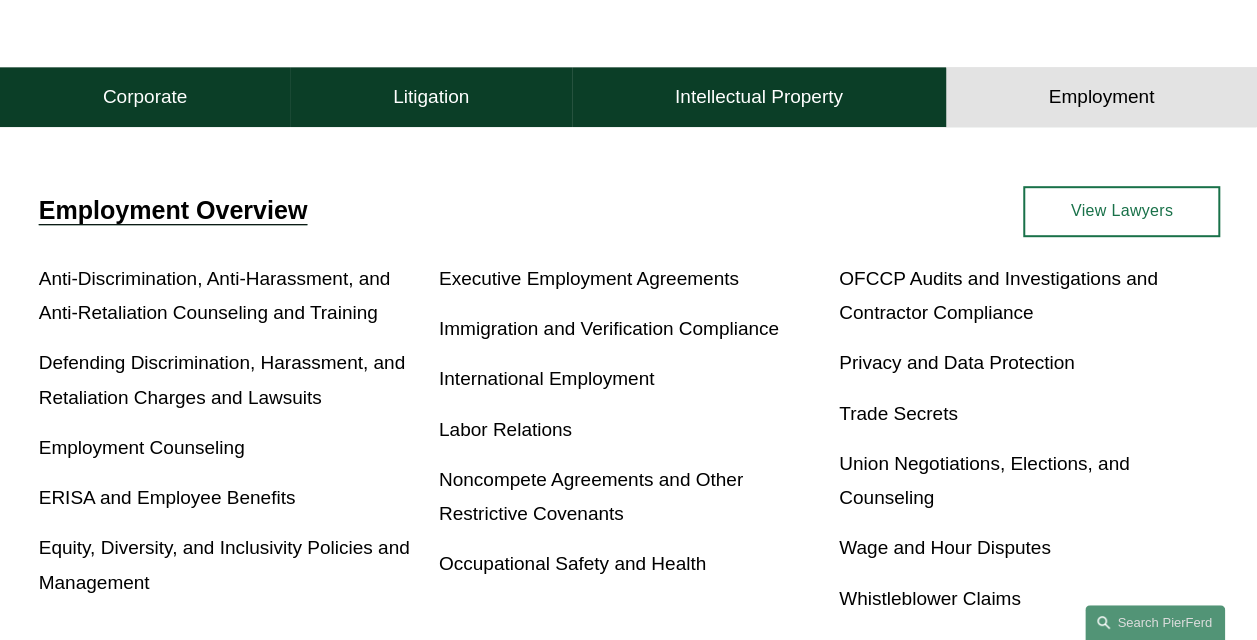 scroll, scrollTop: 640, scrollLeft: 0, axis: vertical 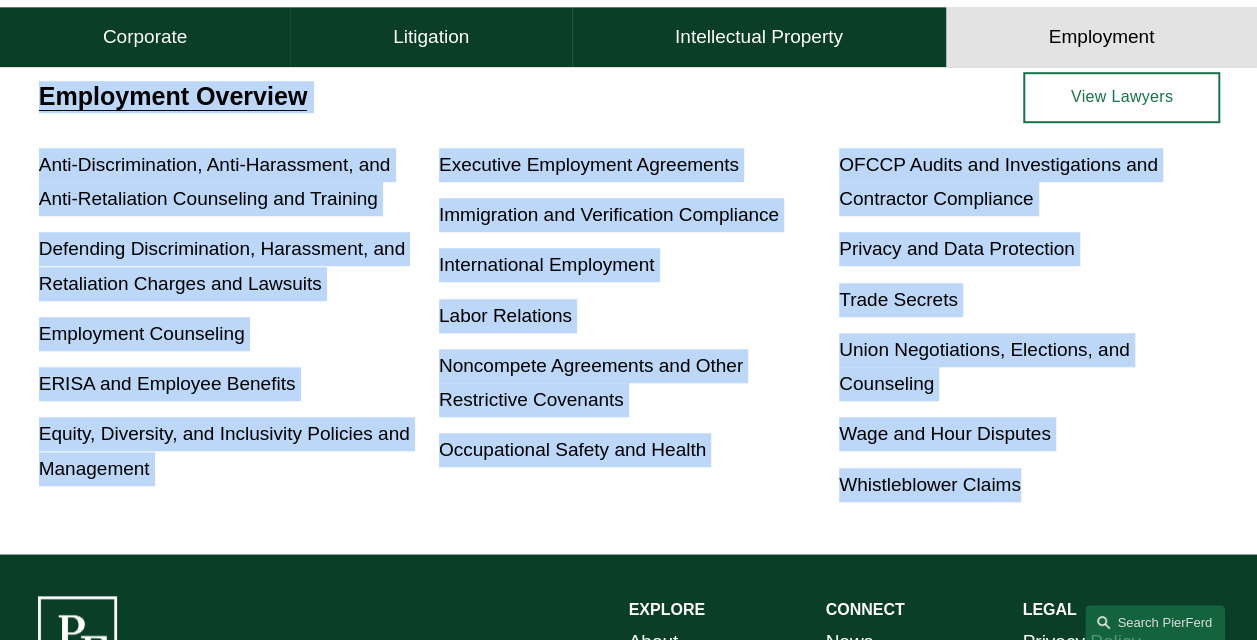 drag, startPoint x: 1054, startPoint y: 500, endPoint x: 16, endPoint y: 81, distance: 1119.3771 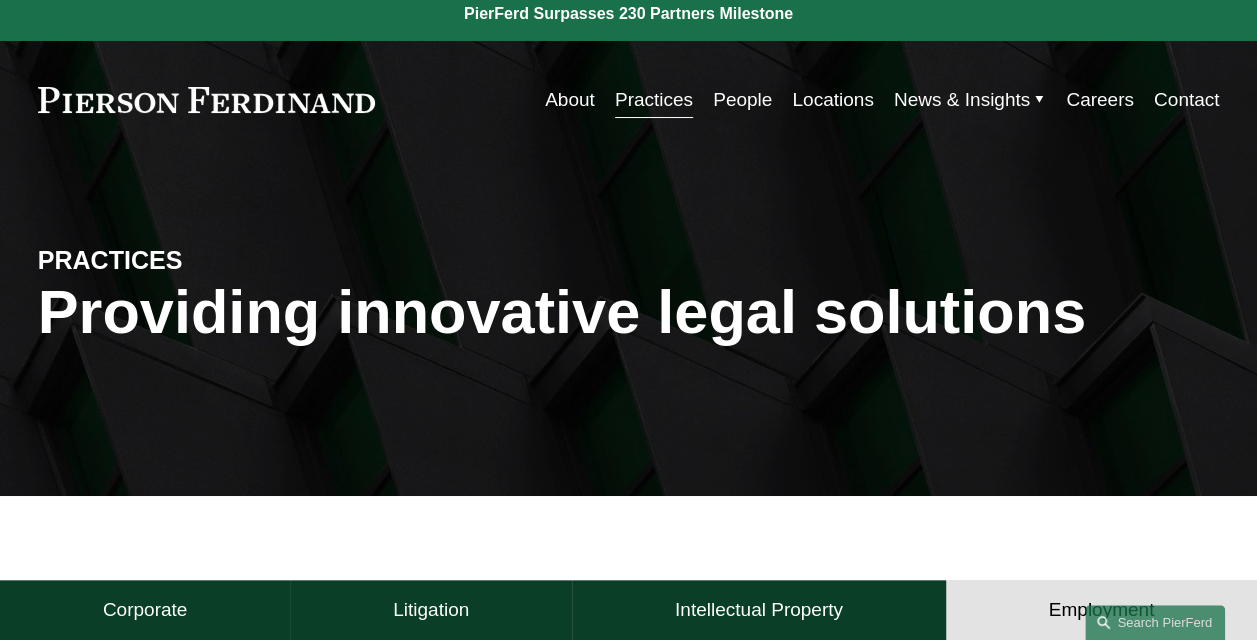 scroll, scrollTop: 0, scrollLeft: 0, axis: both 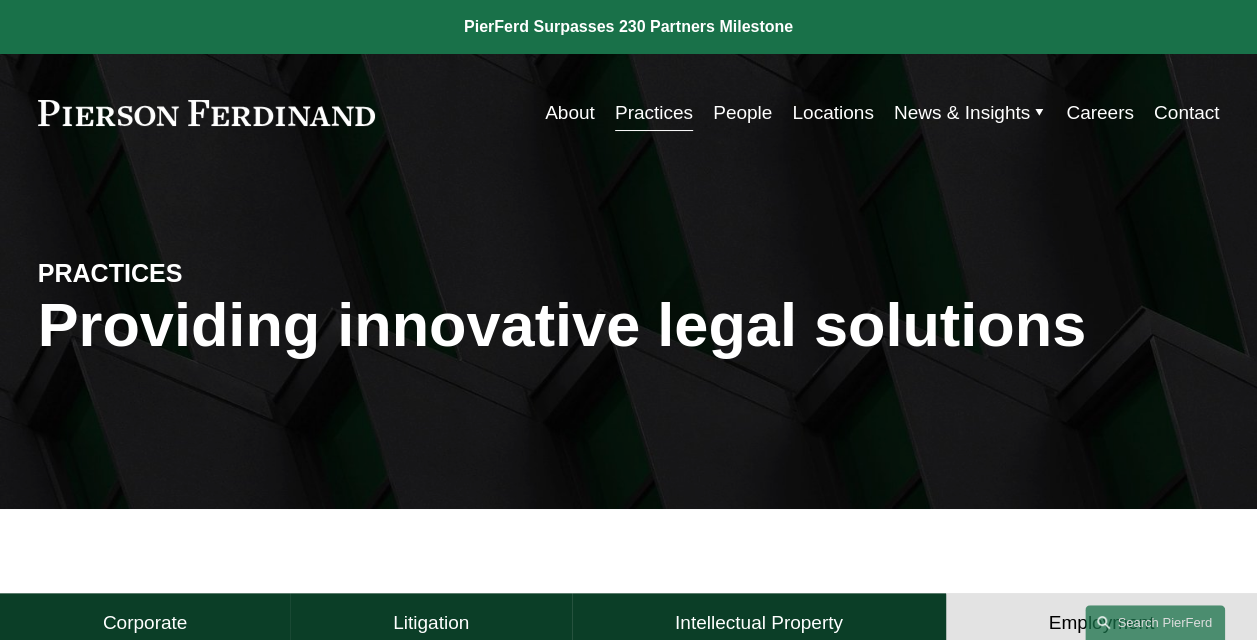 click on "People" at bounding box center [742, 113] 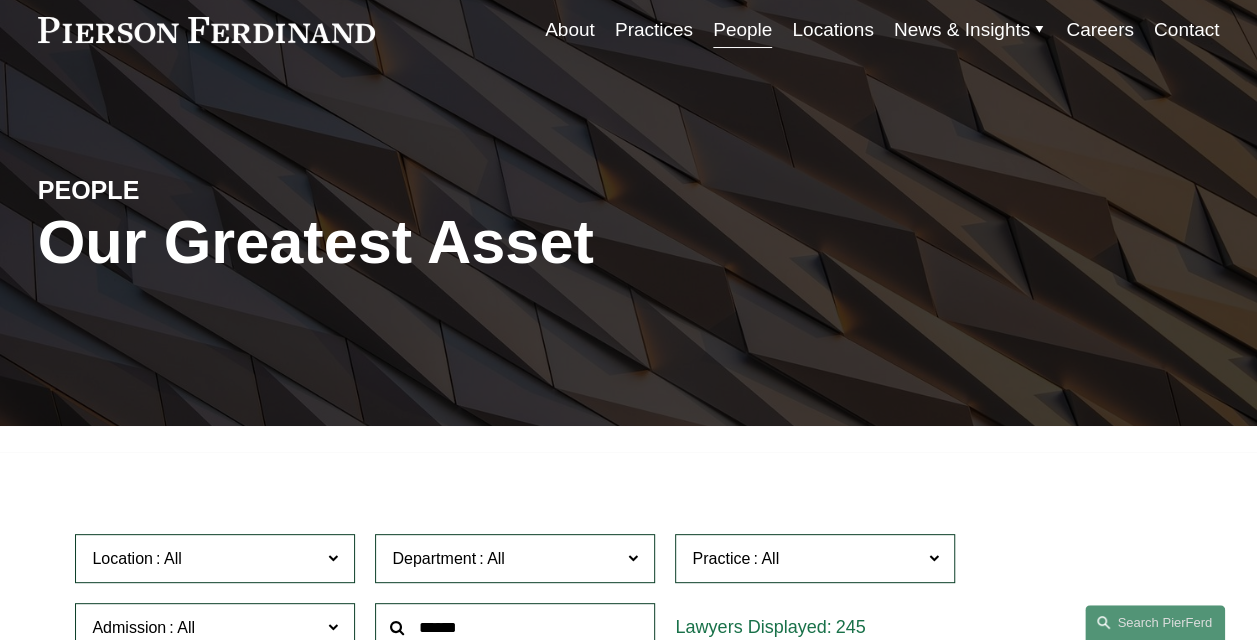 scroll, scrollTop: 200, scrollLeft: 0, axis: vertical 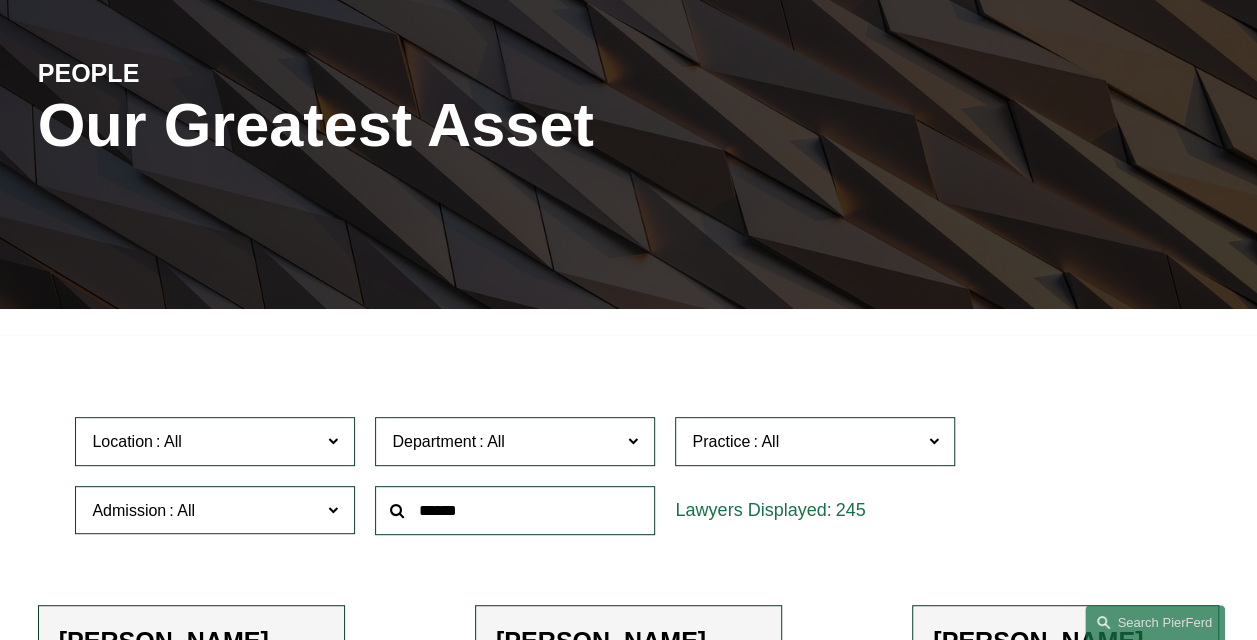 click 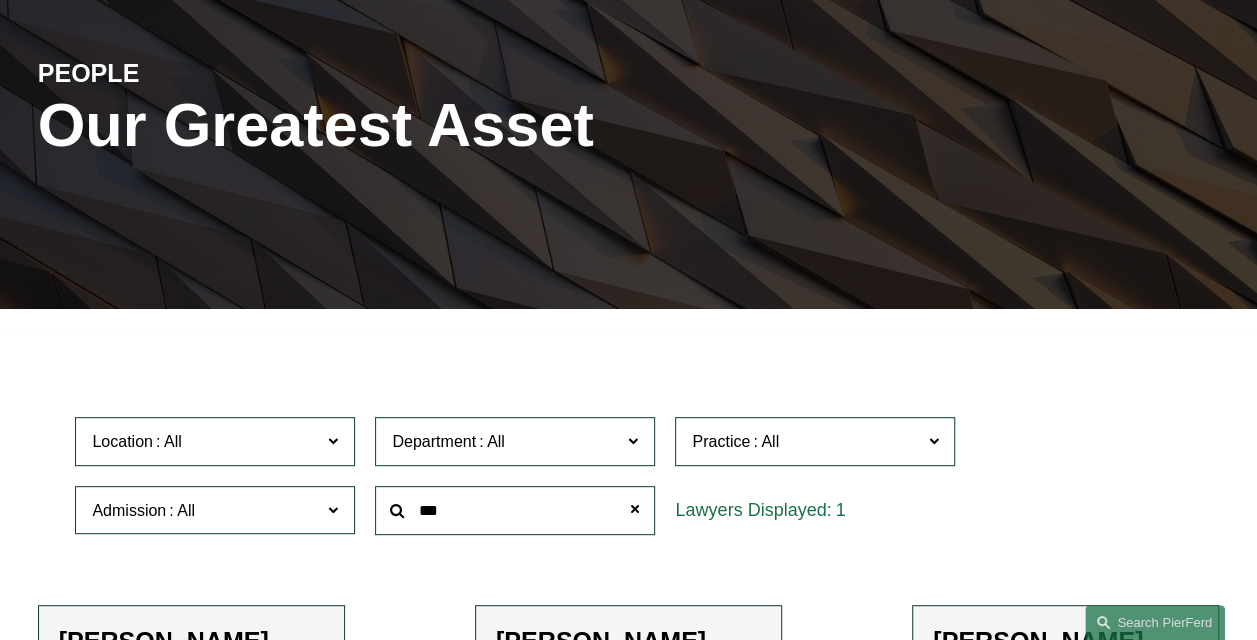 type on "***" 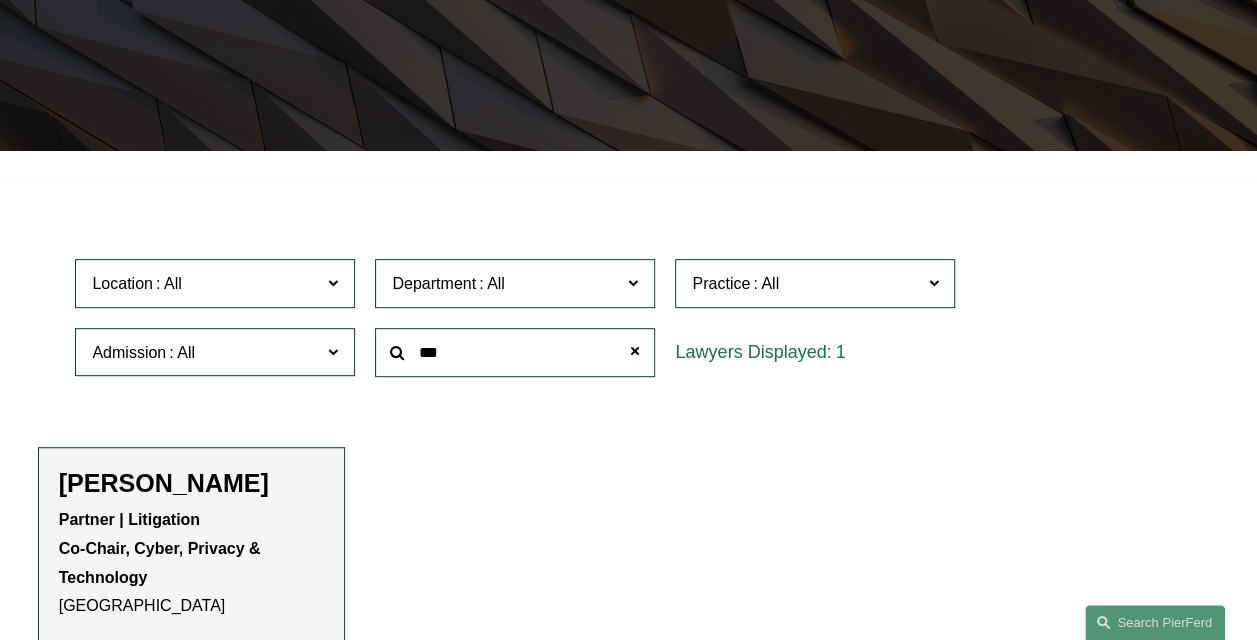 scroll, scrollTop: 500, scrollLeft: 0, axis: vertical 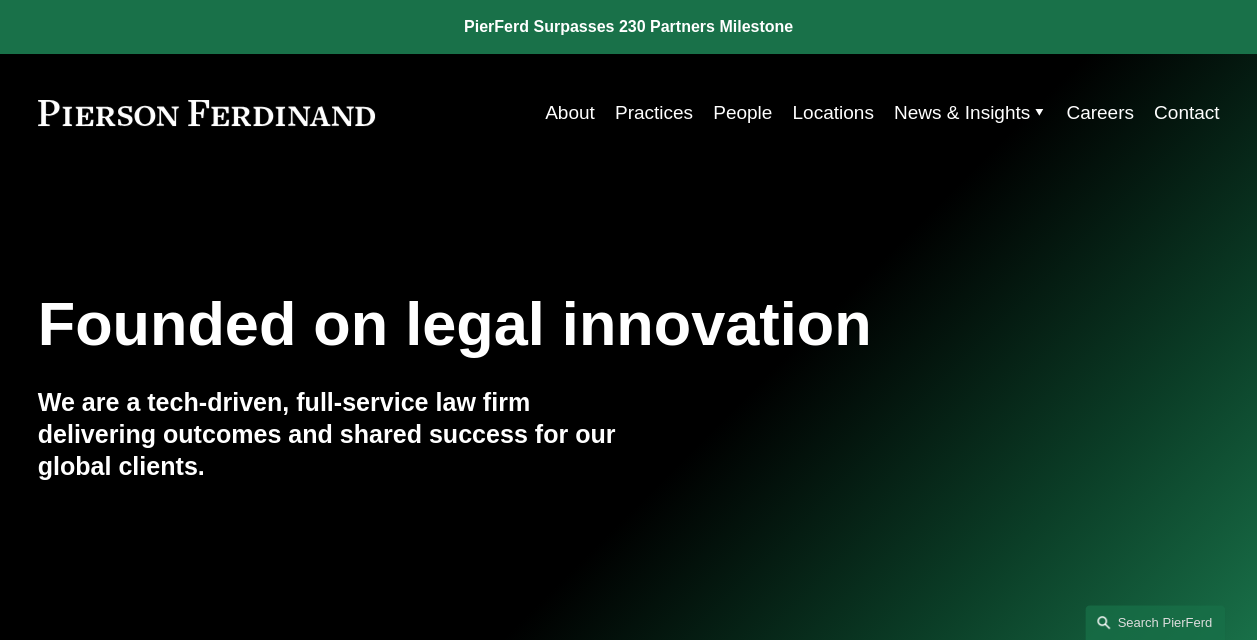 click on "Founded on legal innovation
We are a tech-driven, full-service law firm delivering outcomes and shared success for our global clients." at bounding box center (628, 410) 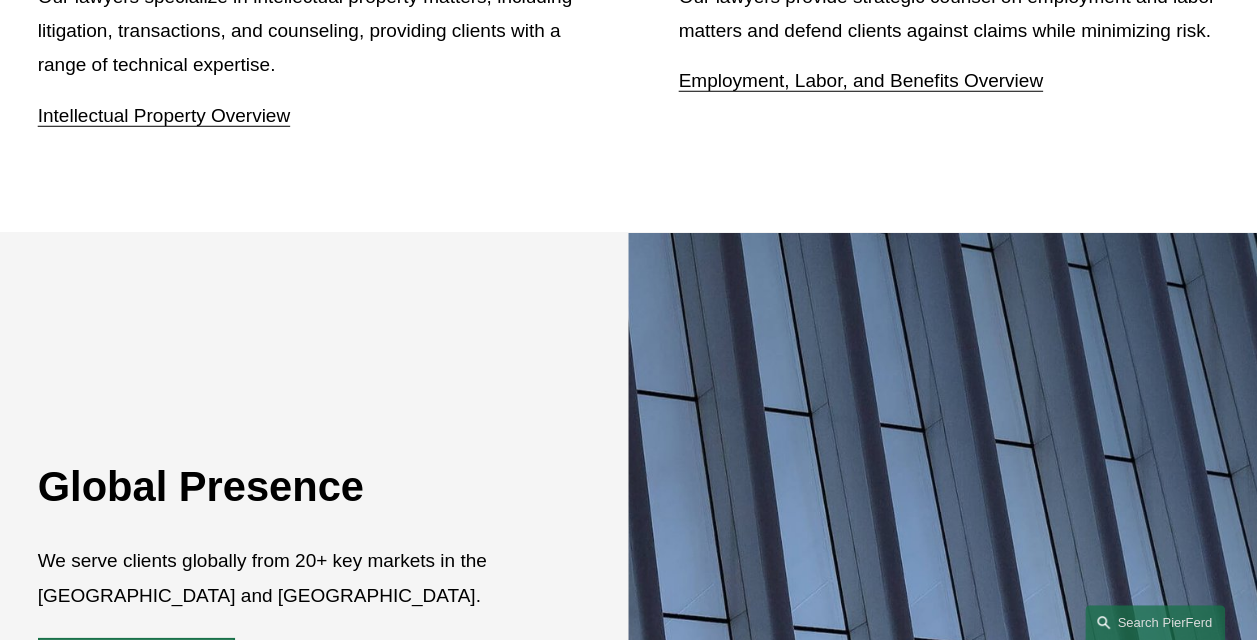 scroll, scrollTop: 3100, scrollLeft: 0, axis: vertical 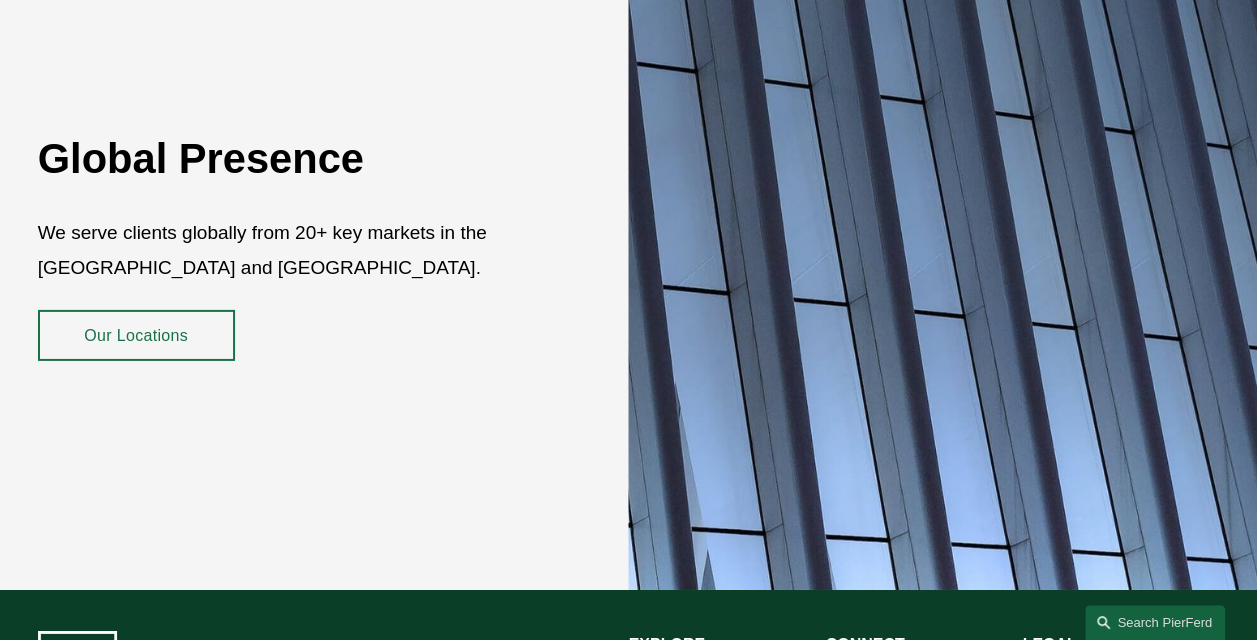 click on "Our Locations" at bounding box center (136, 335) 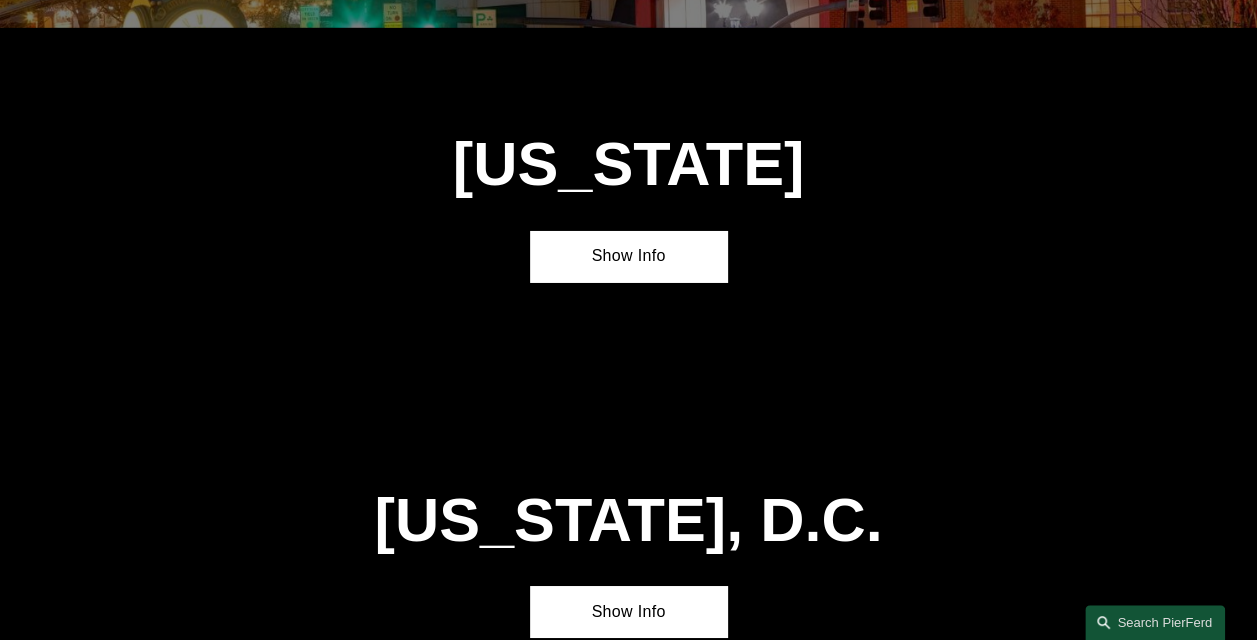 scroll, scrollTop: 7200, scrollLeft: 0, axis: vertical 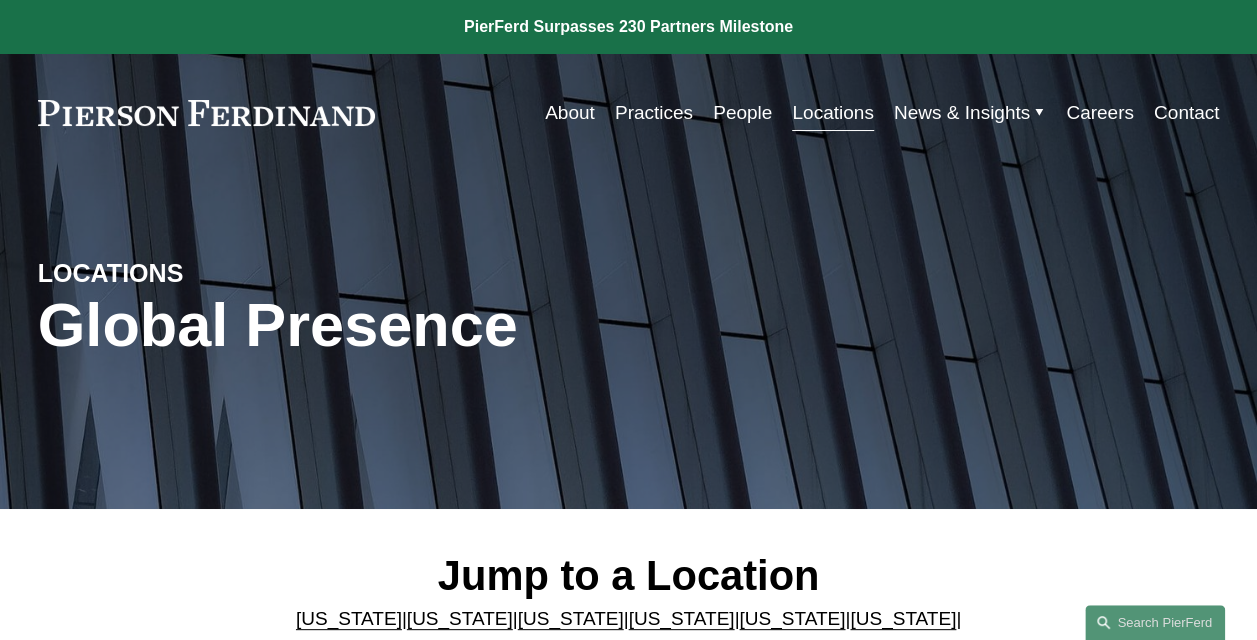 click at bounding box center (628, 27) 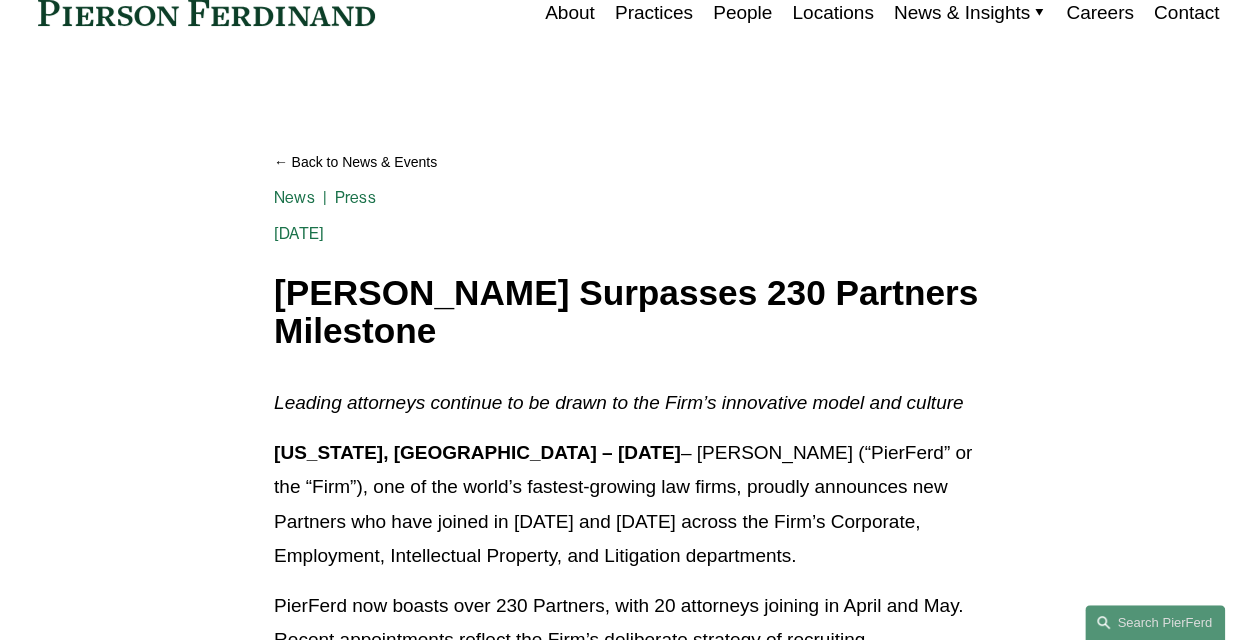 scroll, scrollTop: 0, scrollLeft: 0, axis: both 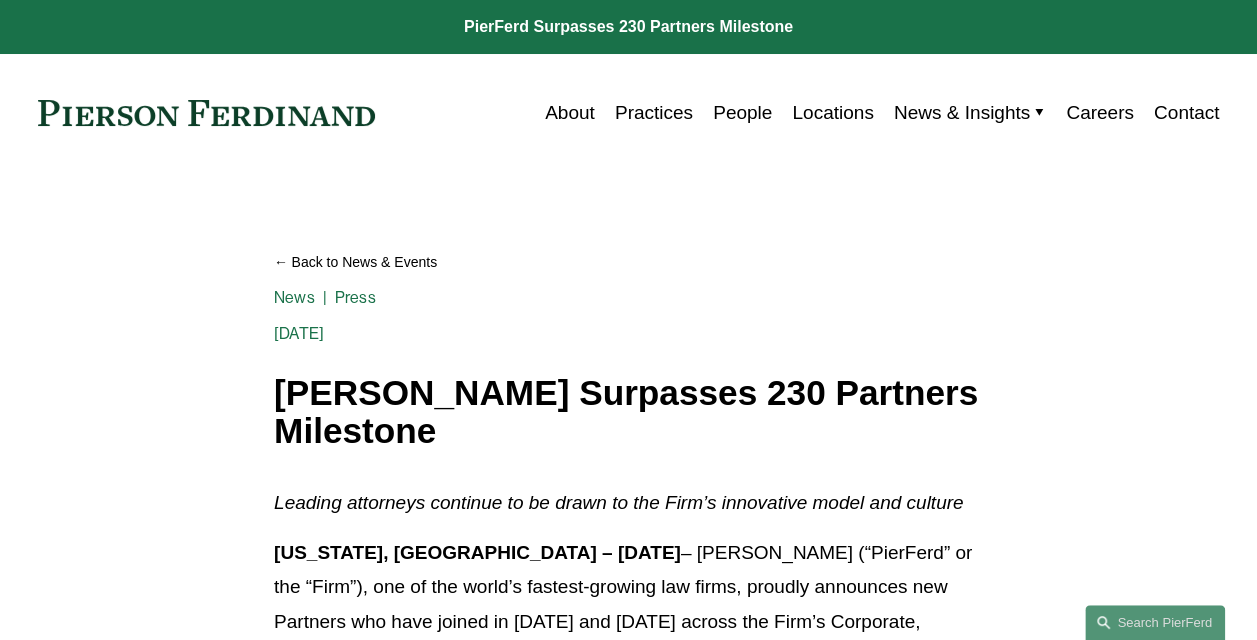 click on "News & Insights" at bounding box center (962, 113) 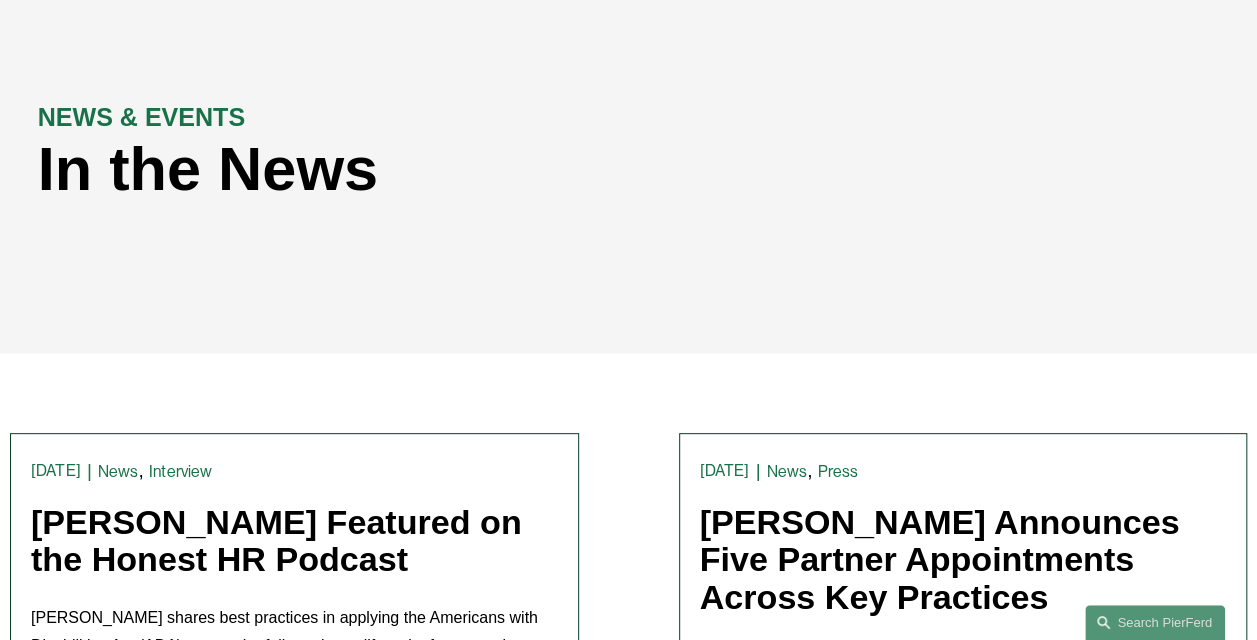 scroll, scrollTop: 0, scrollLeft: 0, axis: both 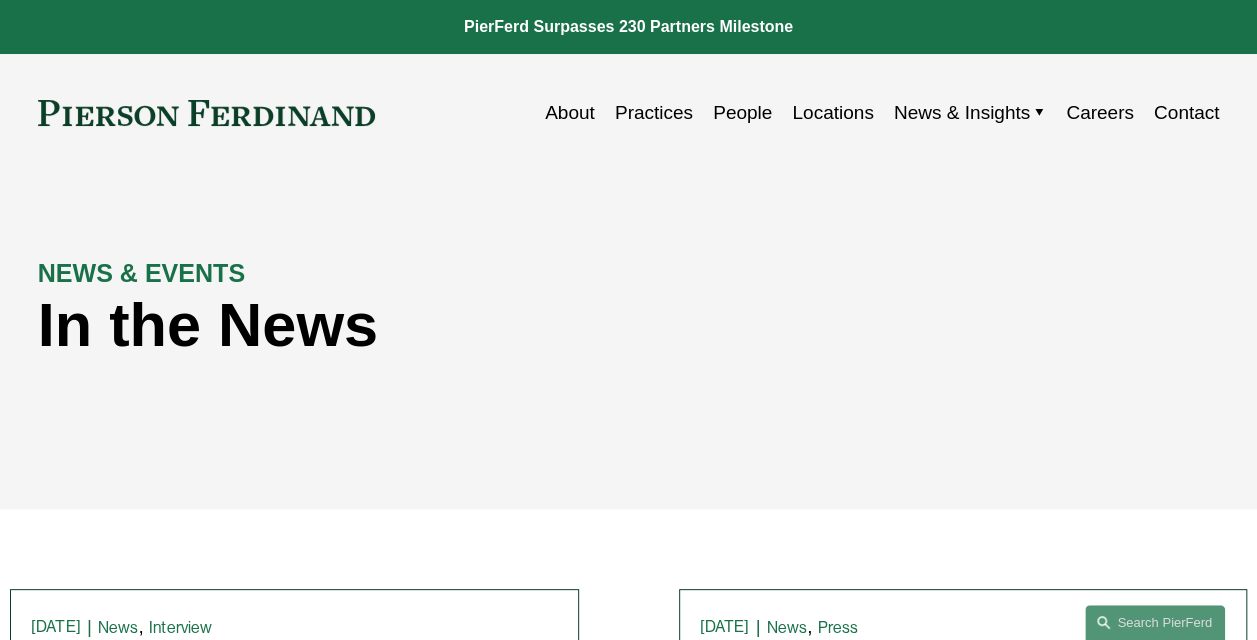 click on "People" at bounding box center (742, 113) 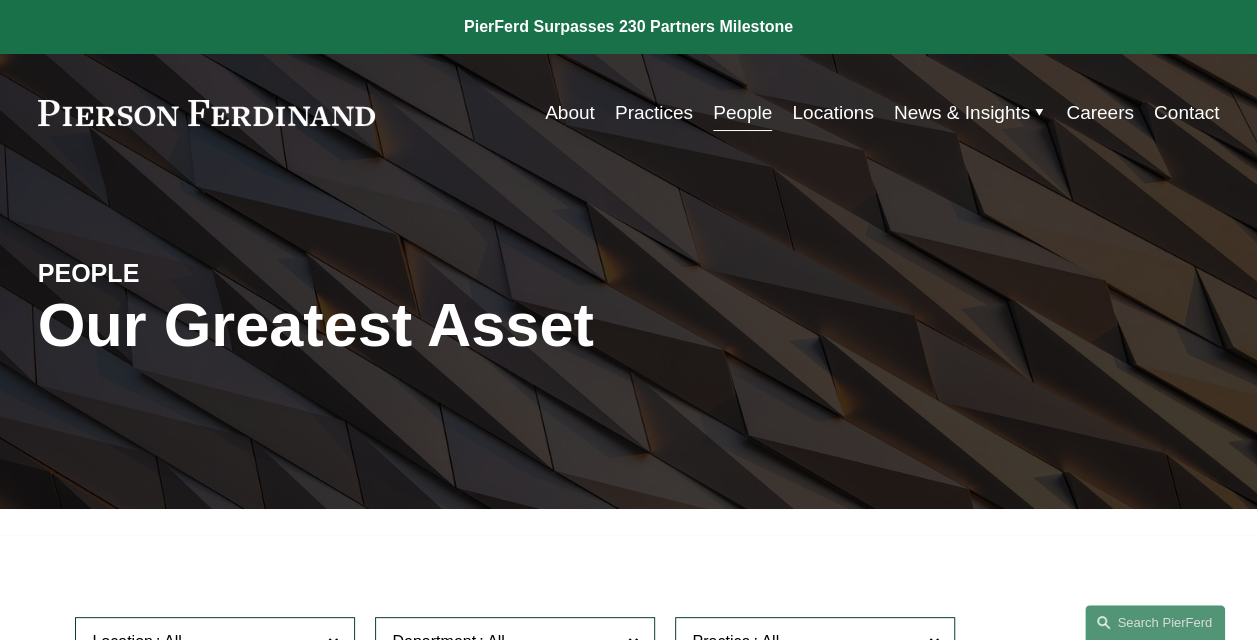 scroll, scrollTop: 400, scrollLeft: 0, axis: vertical 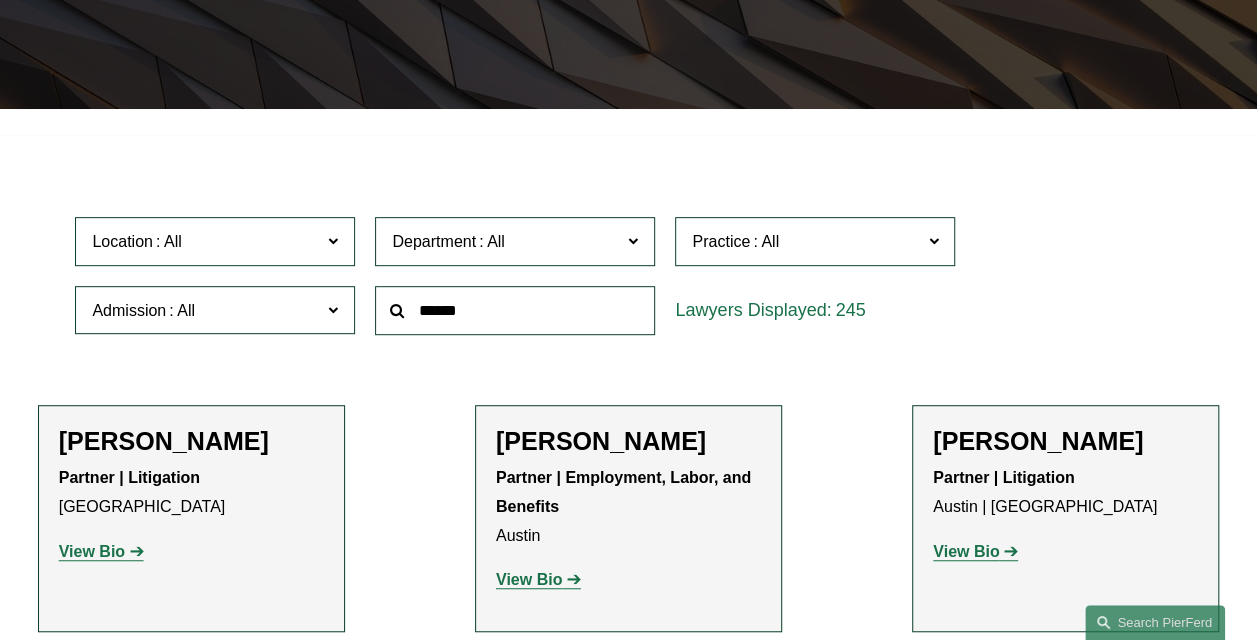 click 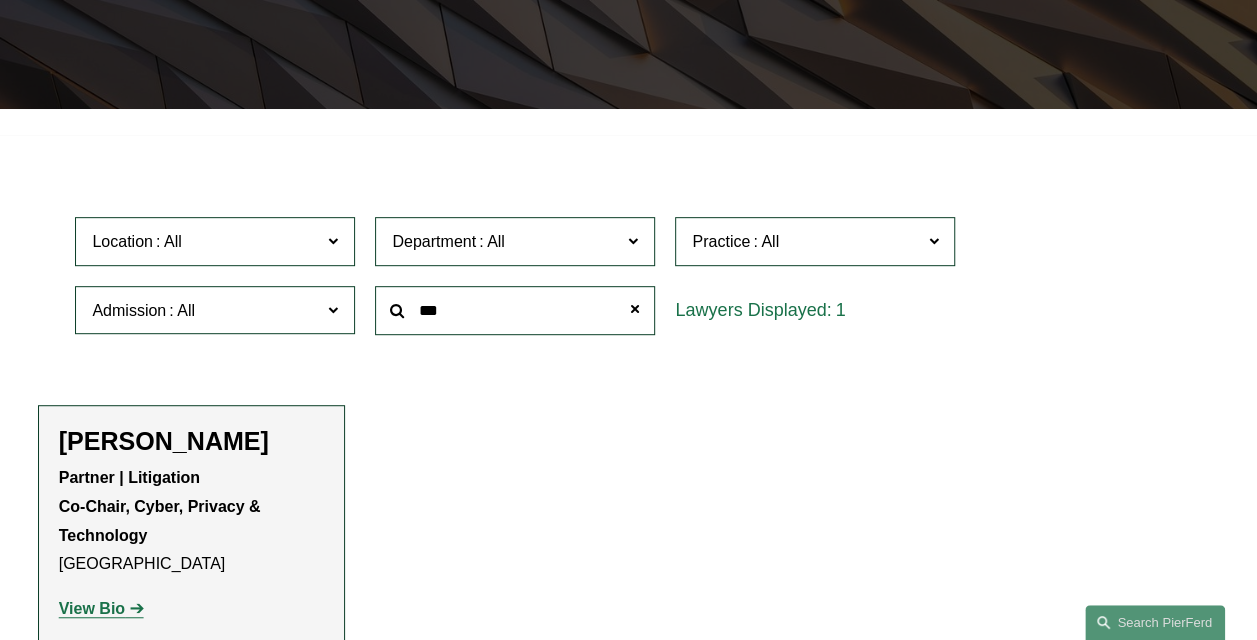 type on "***" 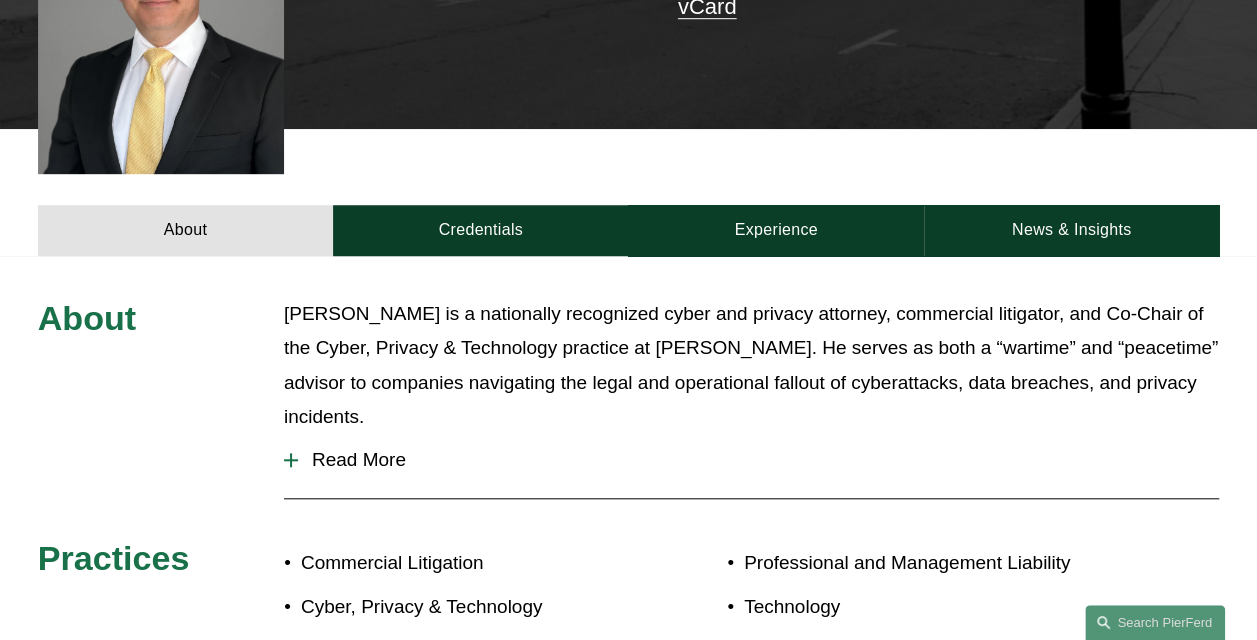 scroll, scrollTop: 700, scrollLeft: 0, axis: vertical 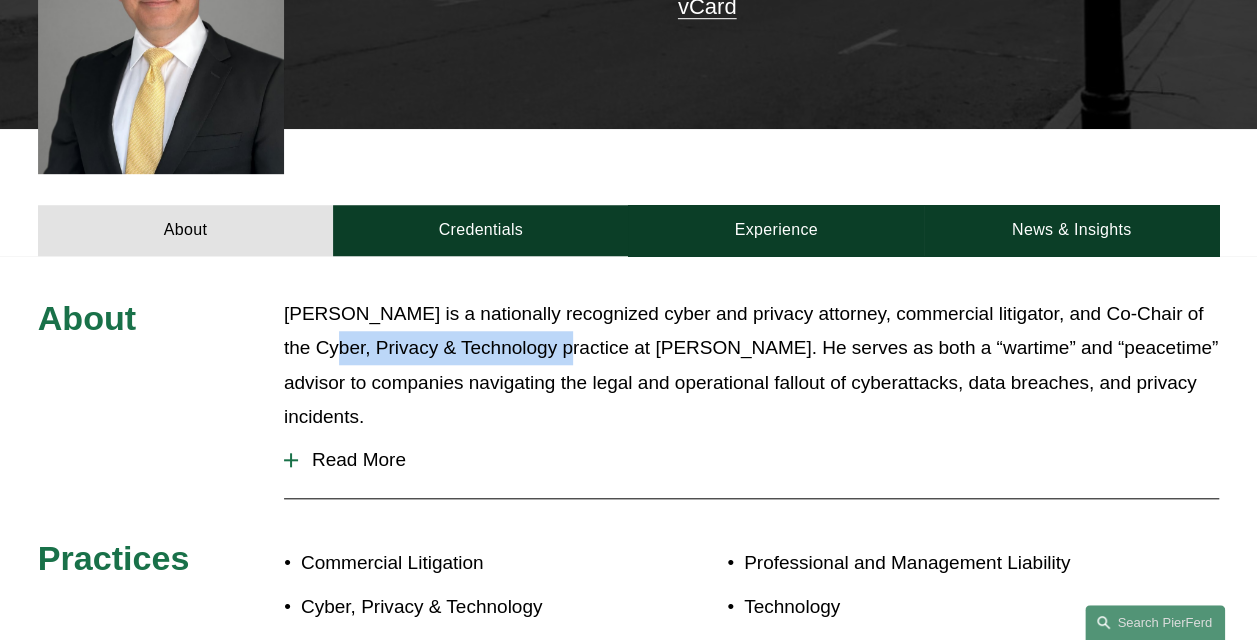 drag, startPoint x: 316, startPoint y: 316, endPoint x: 556, endPoint y: 320, distance: 240.03333 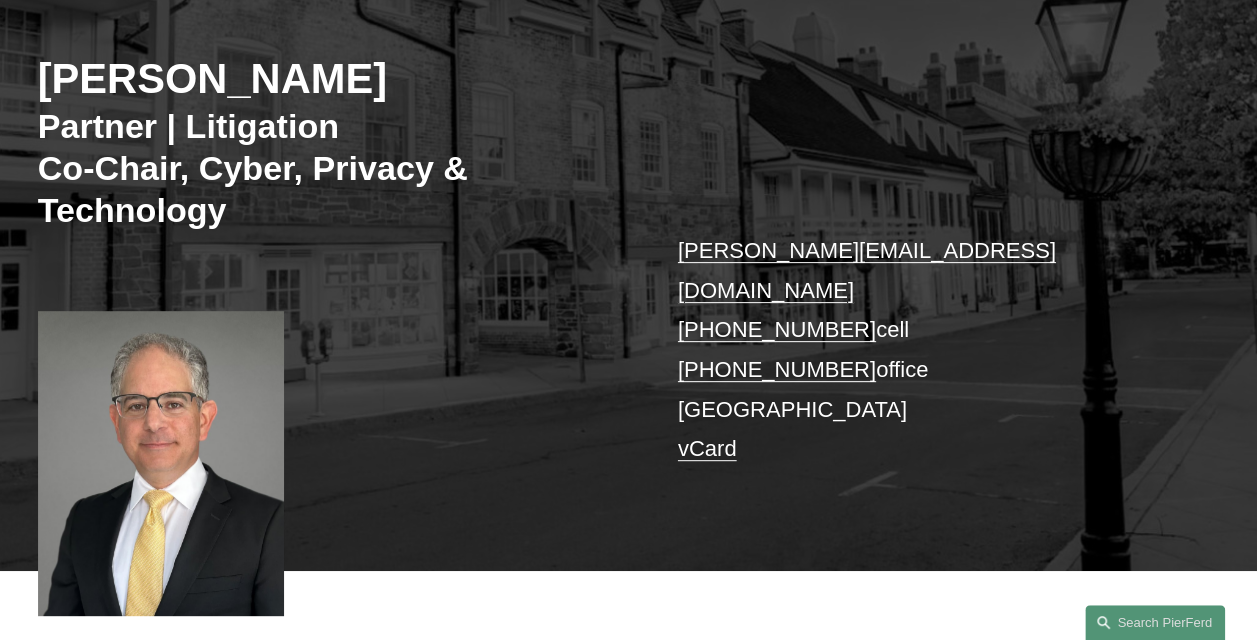 scroll, scrollTop: 100, scrollLeft: 0, axis: vertical 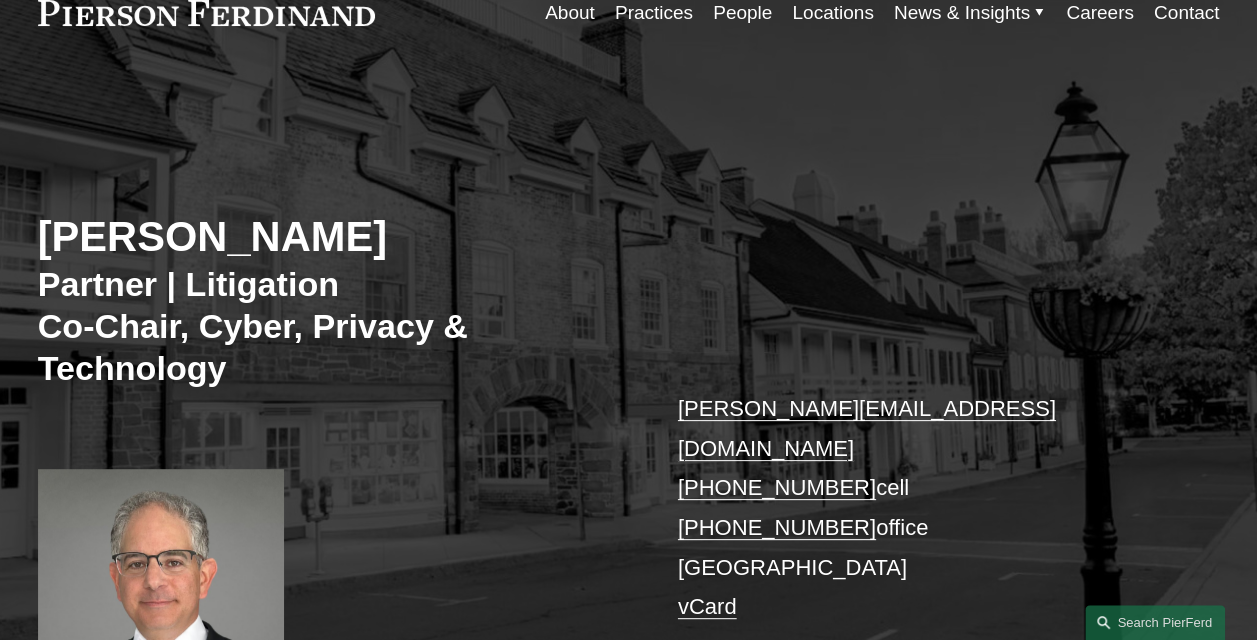 click on "Practices" at bounding box center [654, 13] 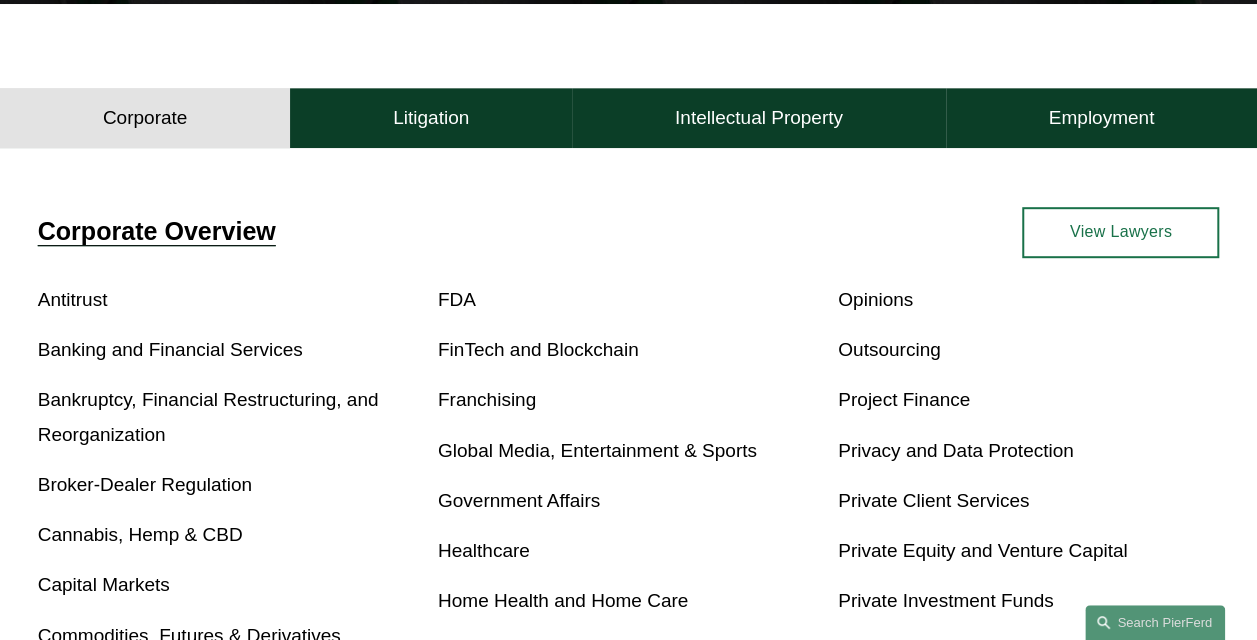 scroll, scrollTop: 500, scrollLeft: 0, axis: vertical 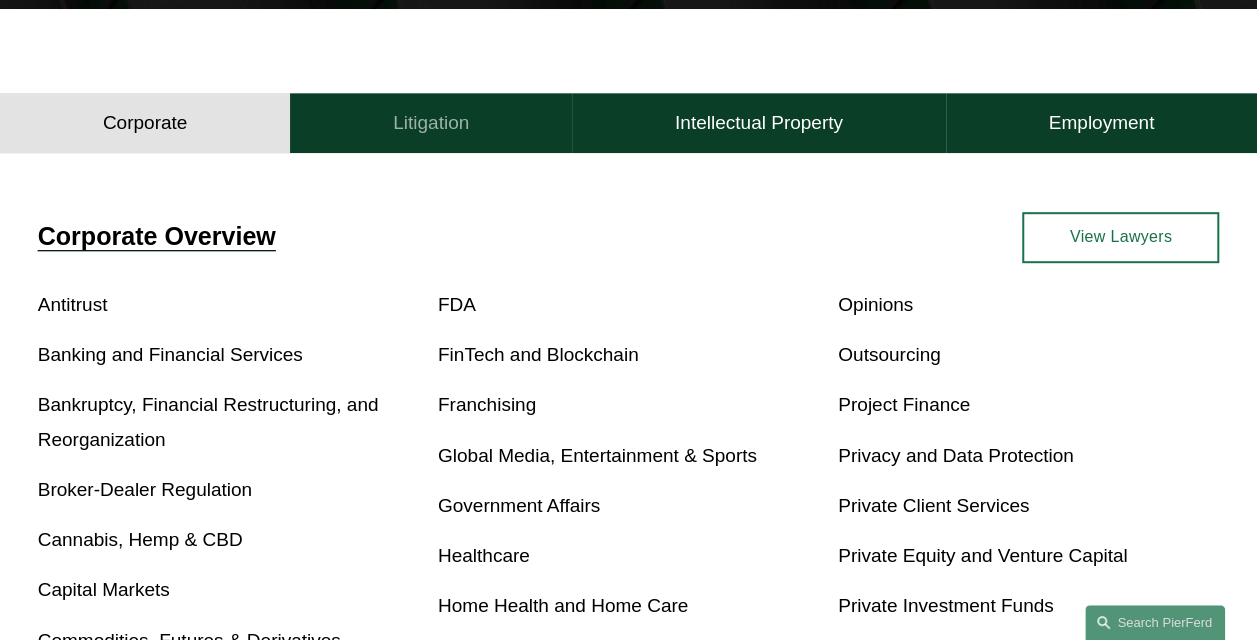 click on "Litigation" at bounding box center (431, 123) 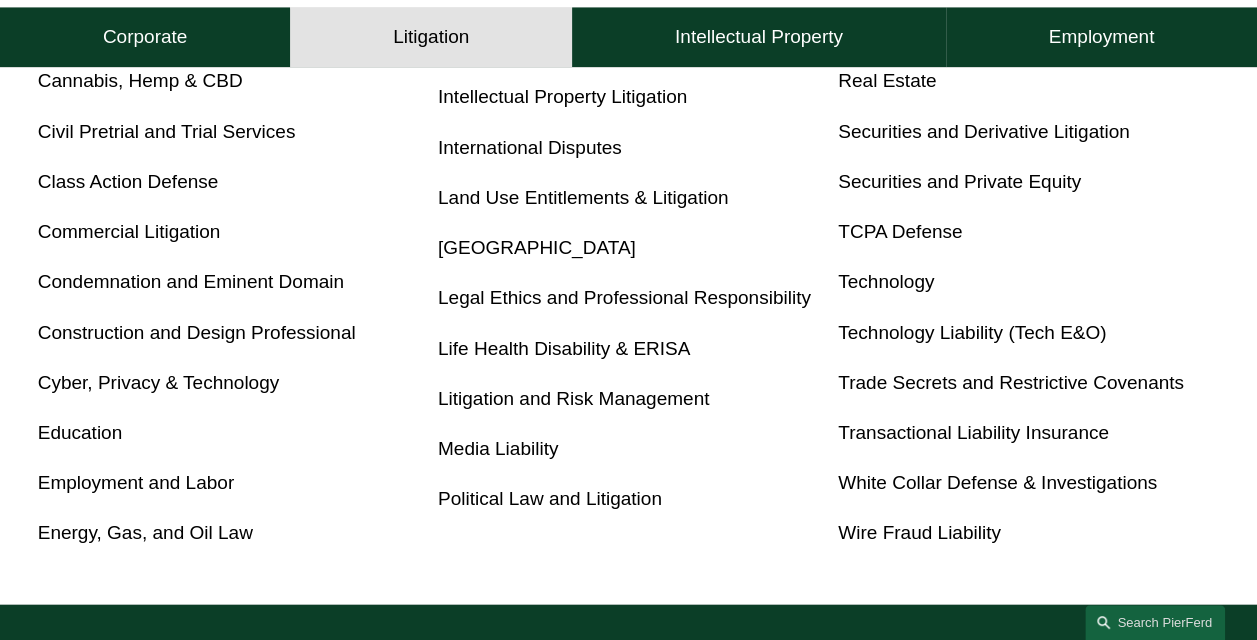 scroll, scrollTop: 1200, scrollLeft: 0, axis: vertical 